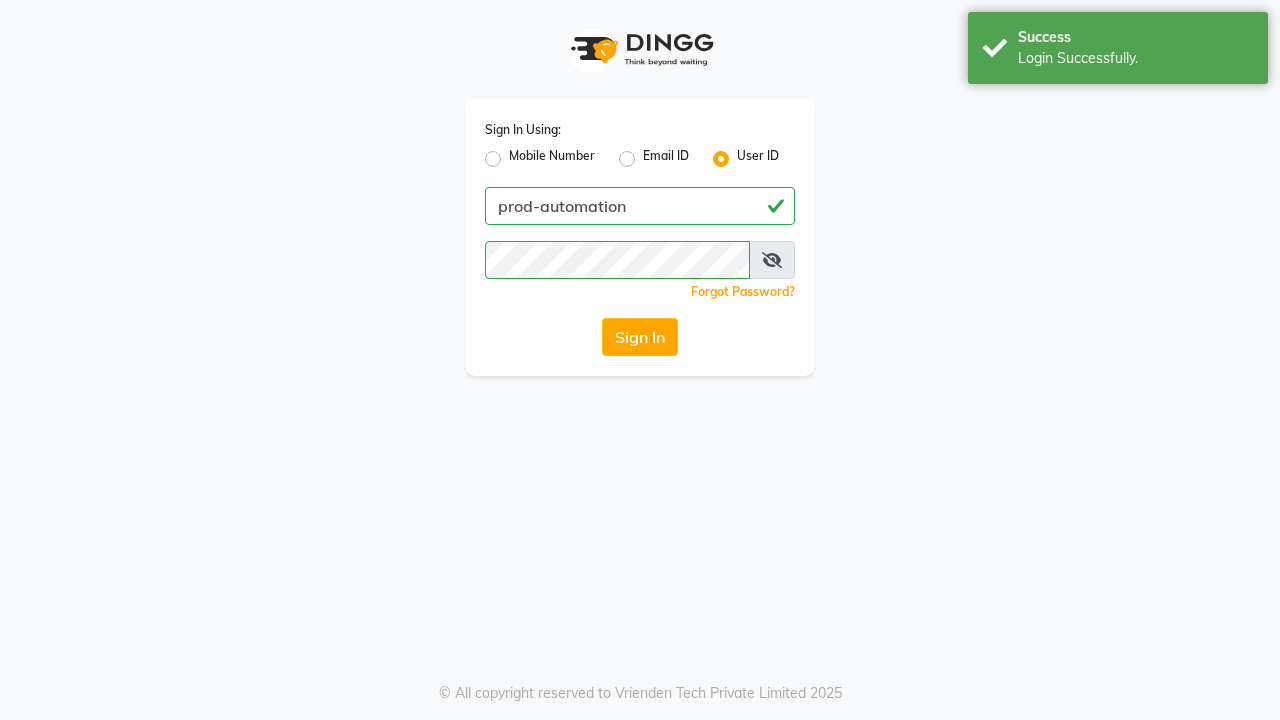 scroll, scrollTop: 0, scrollLeft: 0, axis: both 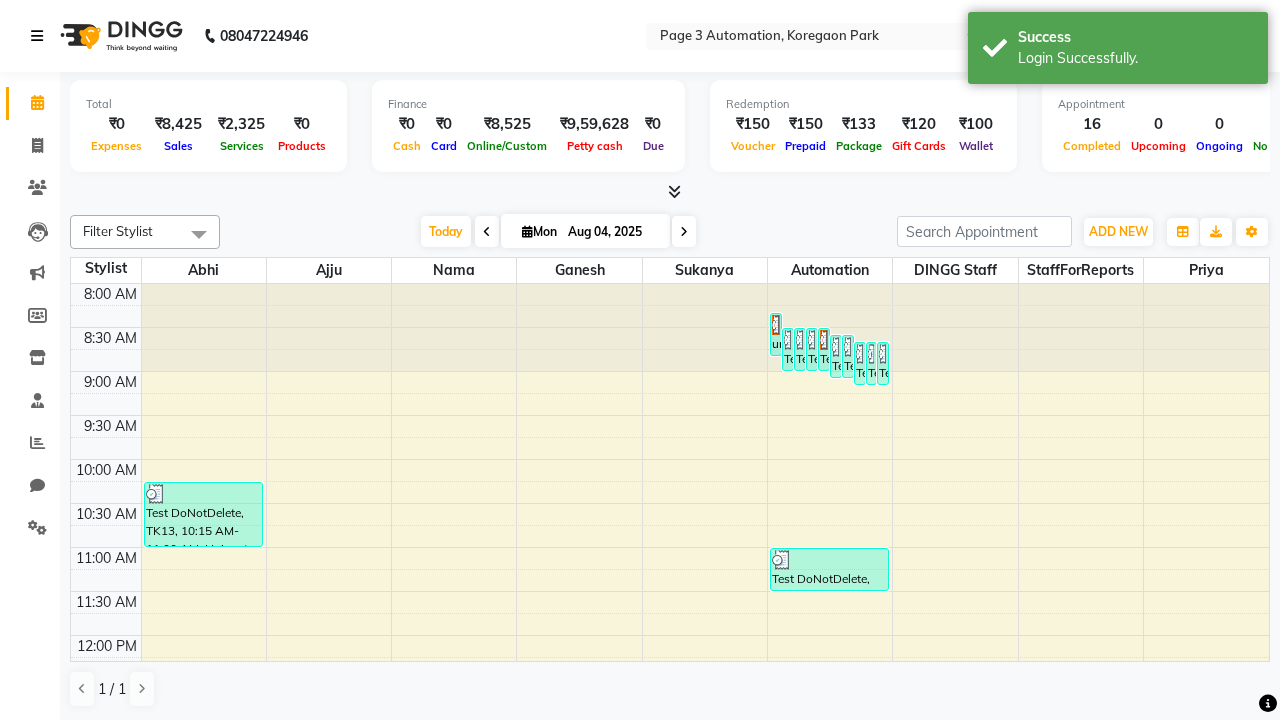 click at bounding box center [37, 36] 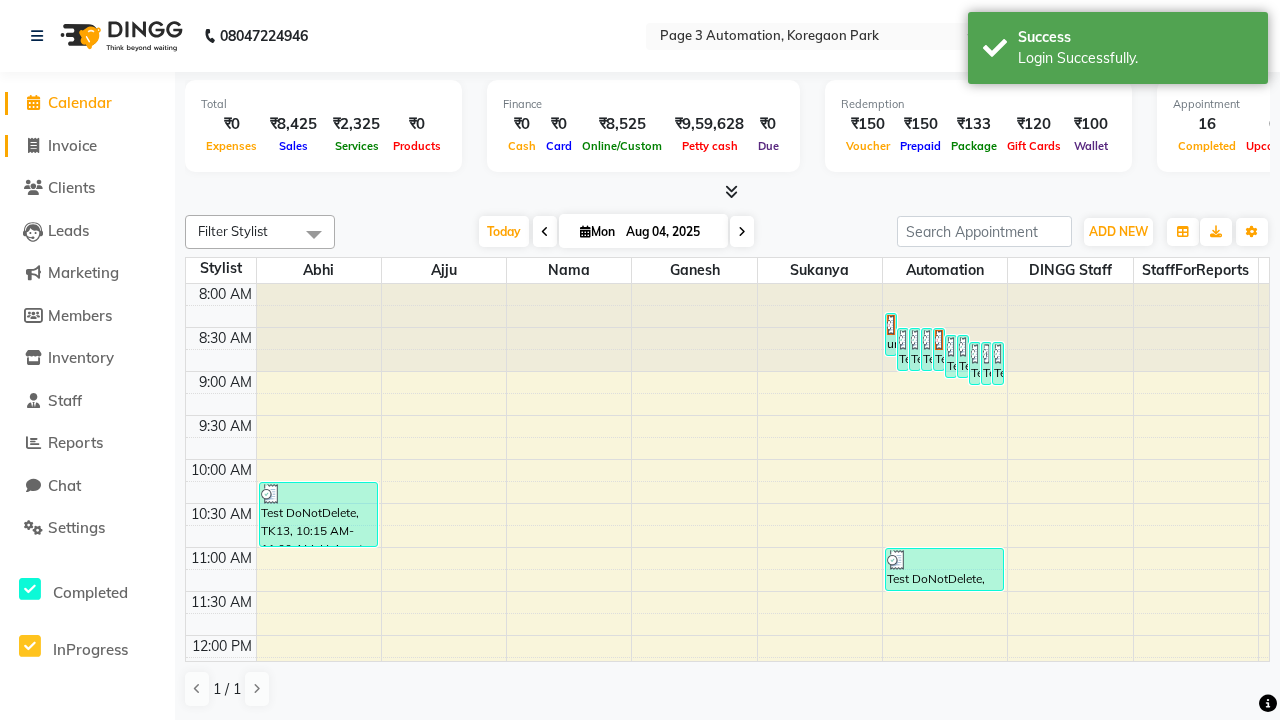 click on "Invoice" 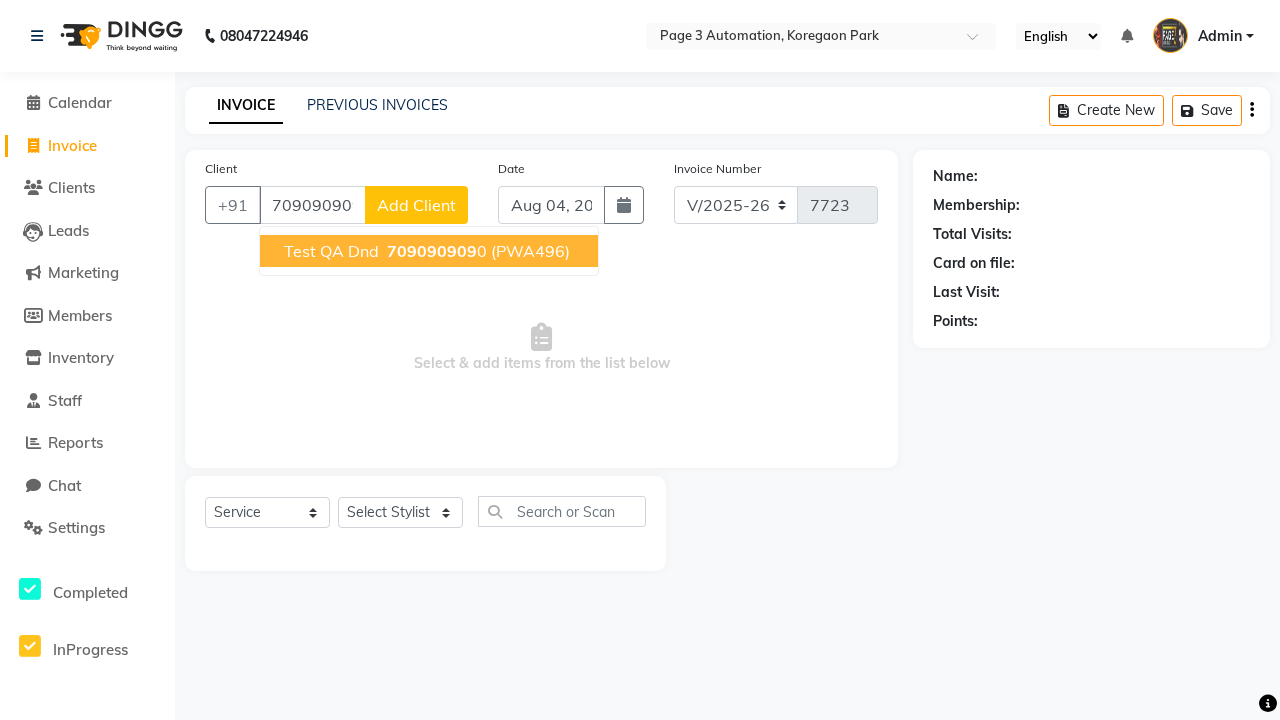 click on "709090909" at bounding box center [432, 251] 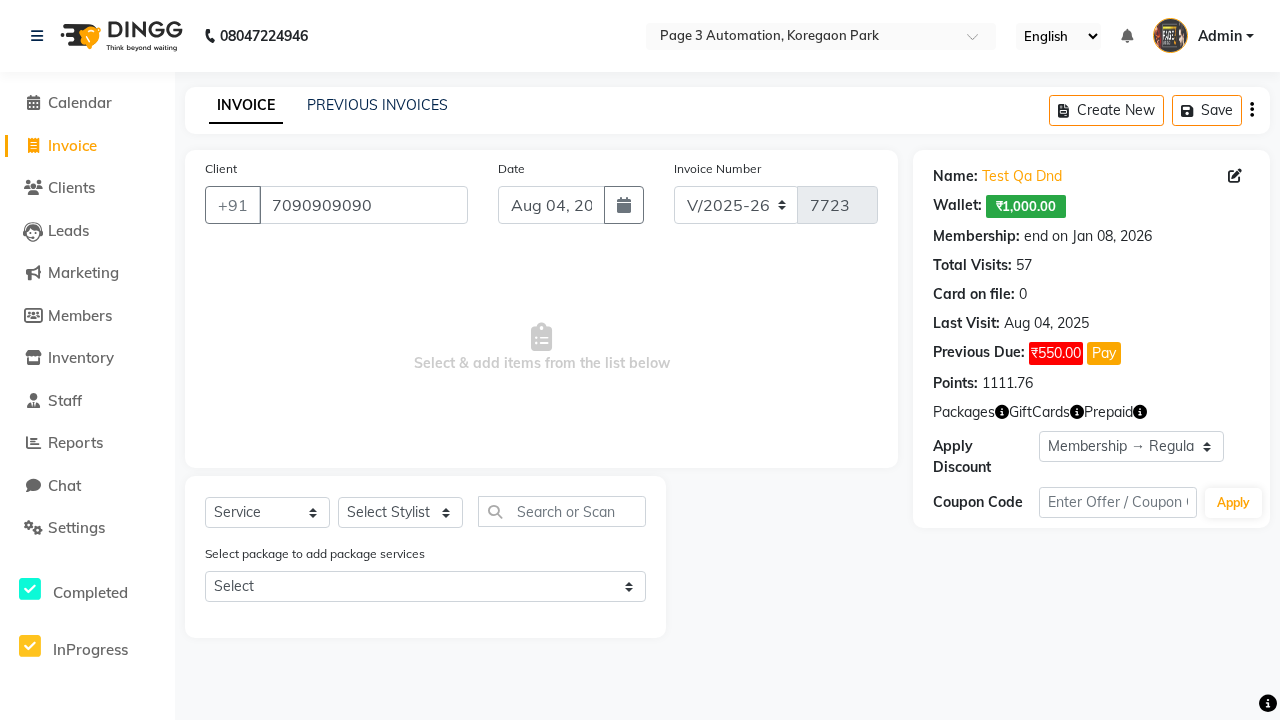 select on "0:" 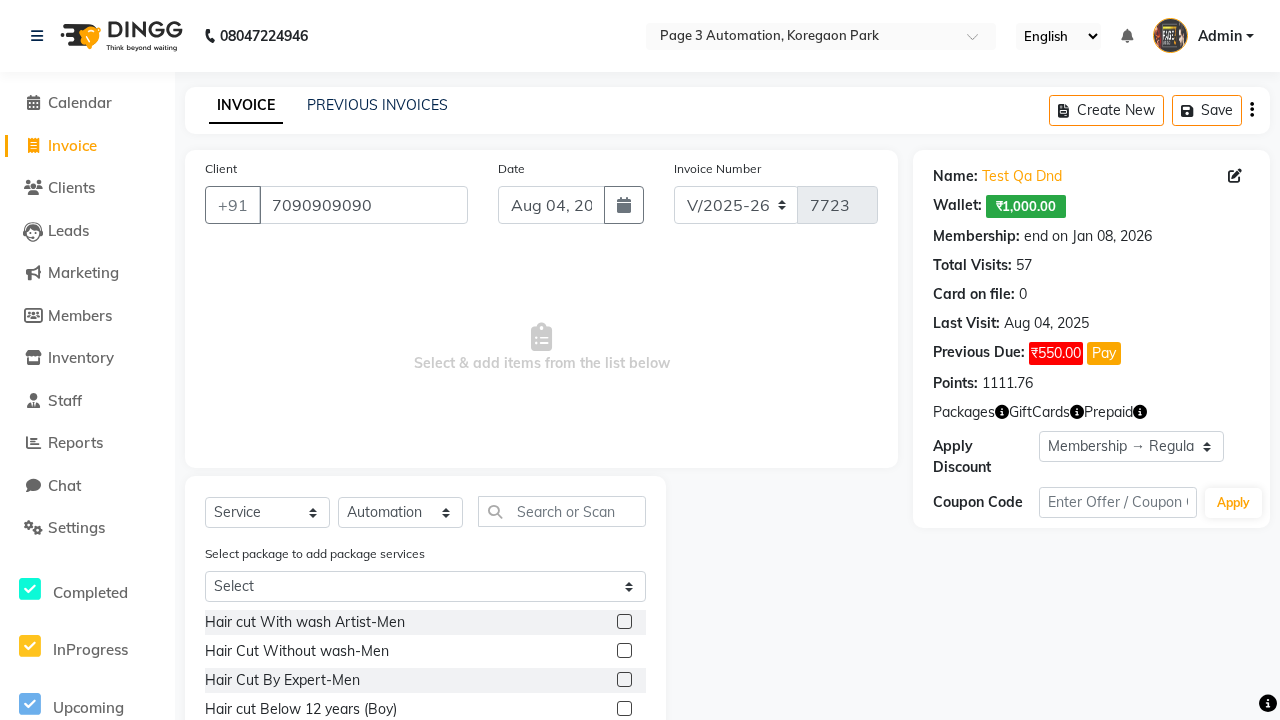click 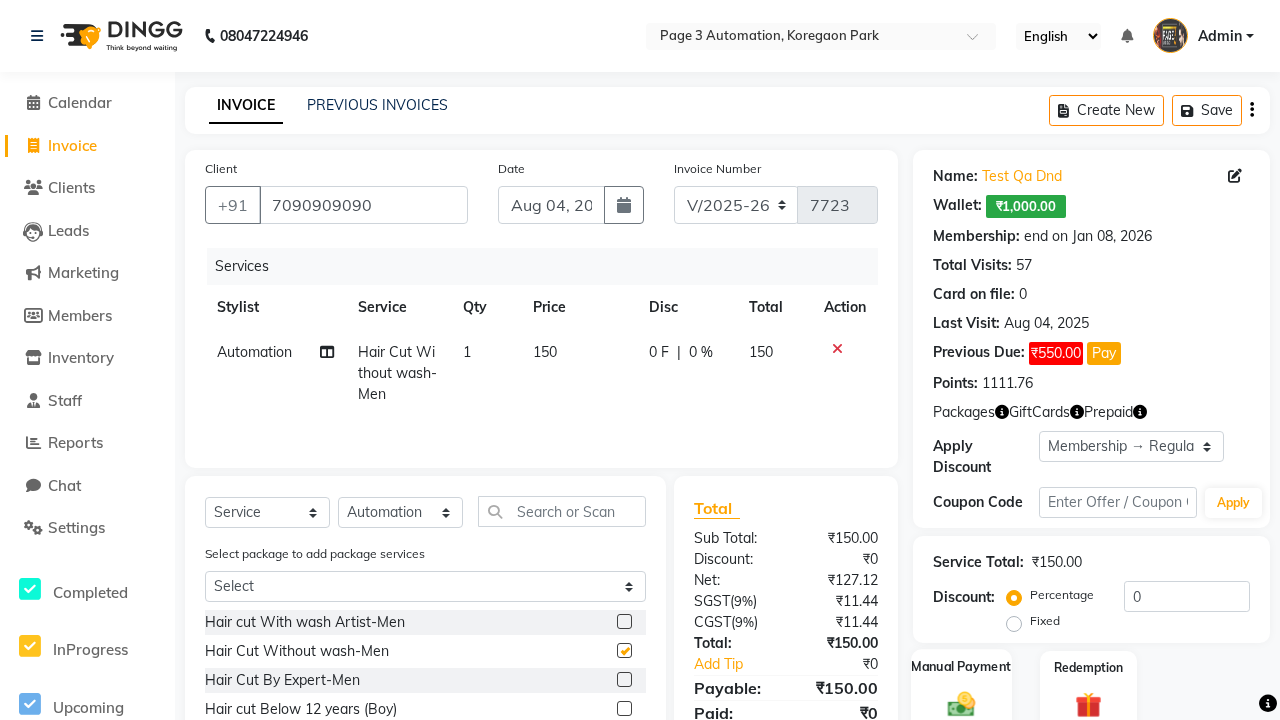 click 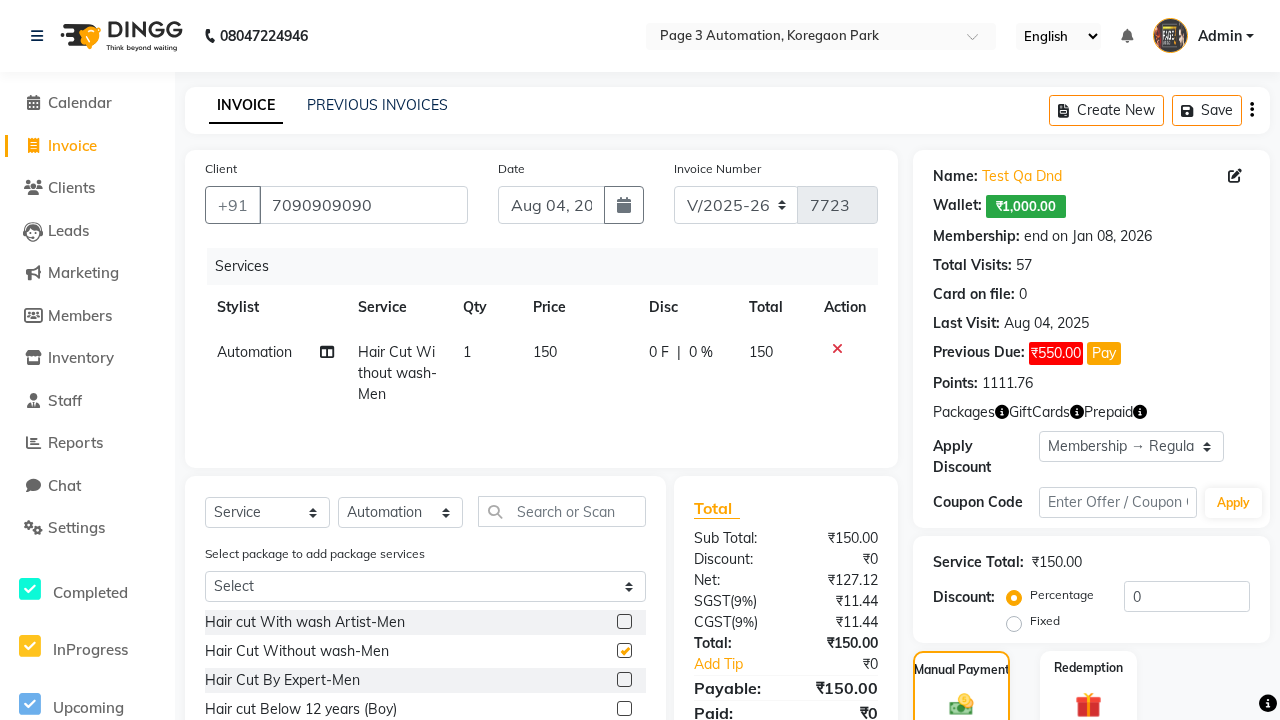 click on "ONLINE" 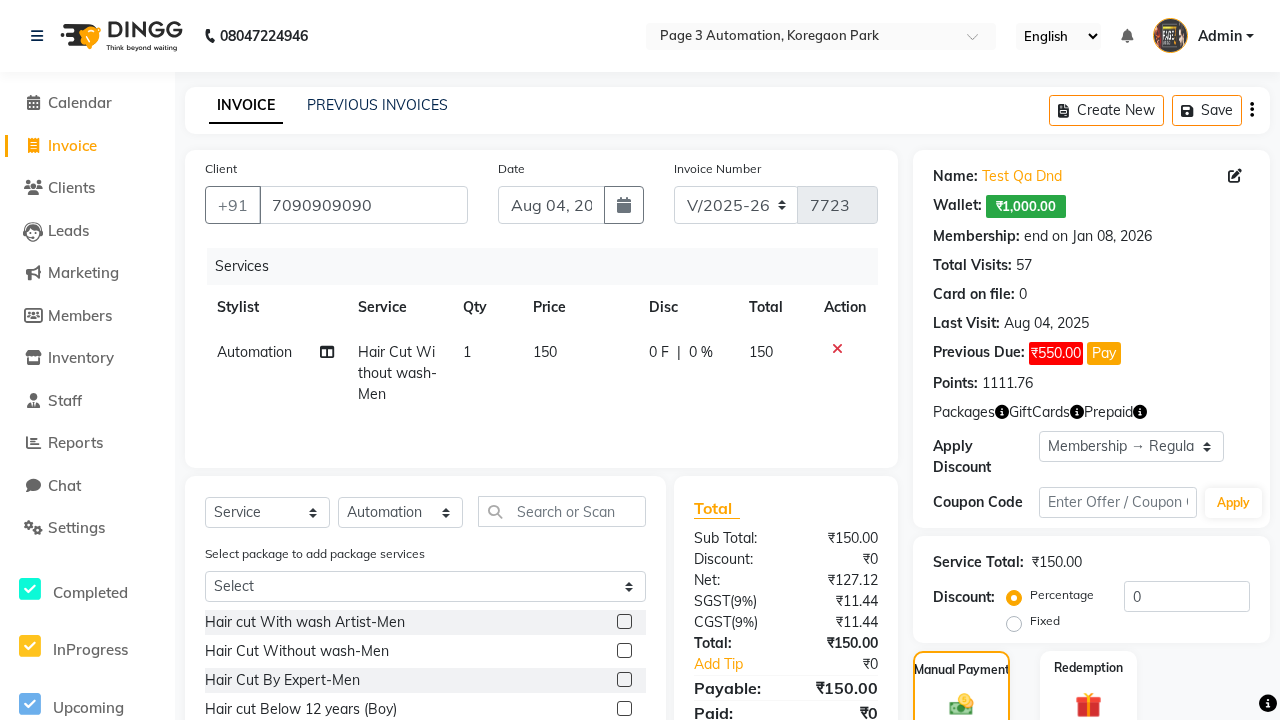 checkbox on "false" 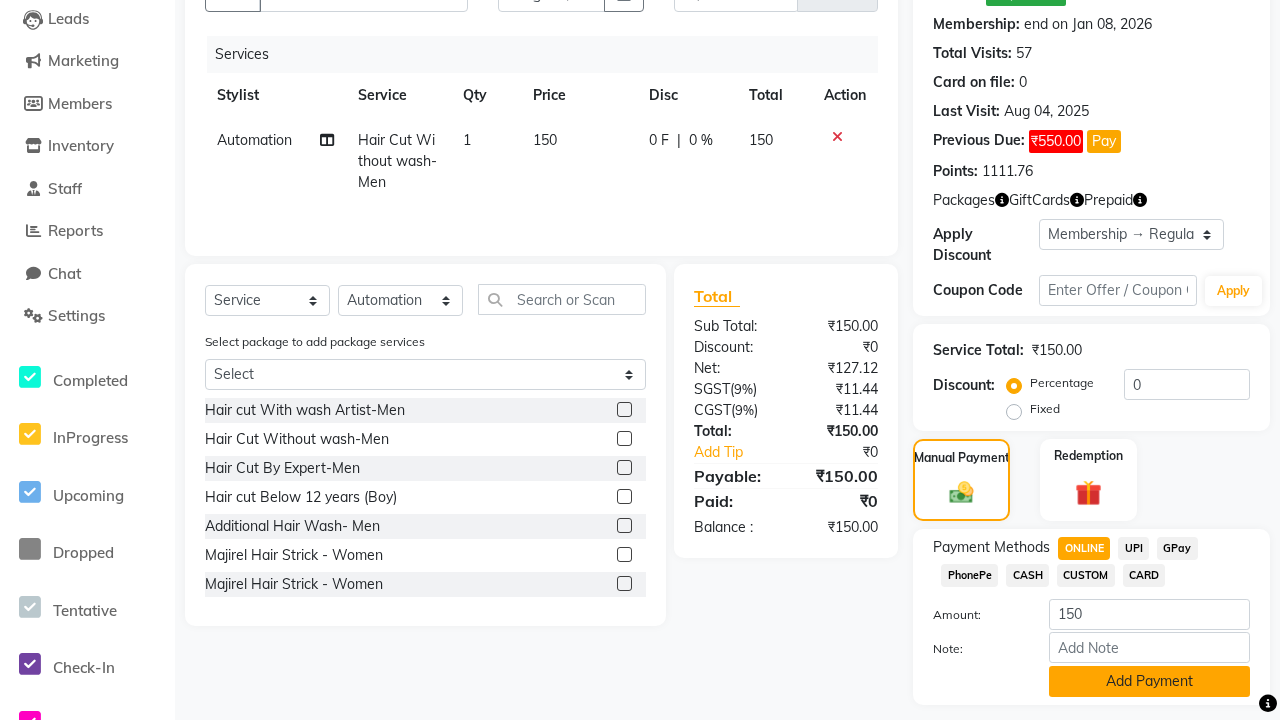 click on "Add Payment" 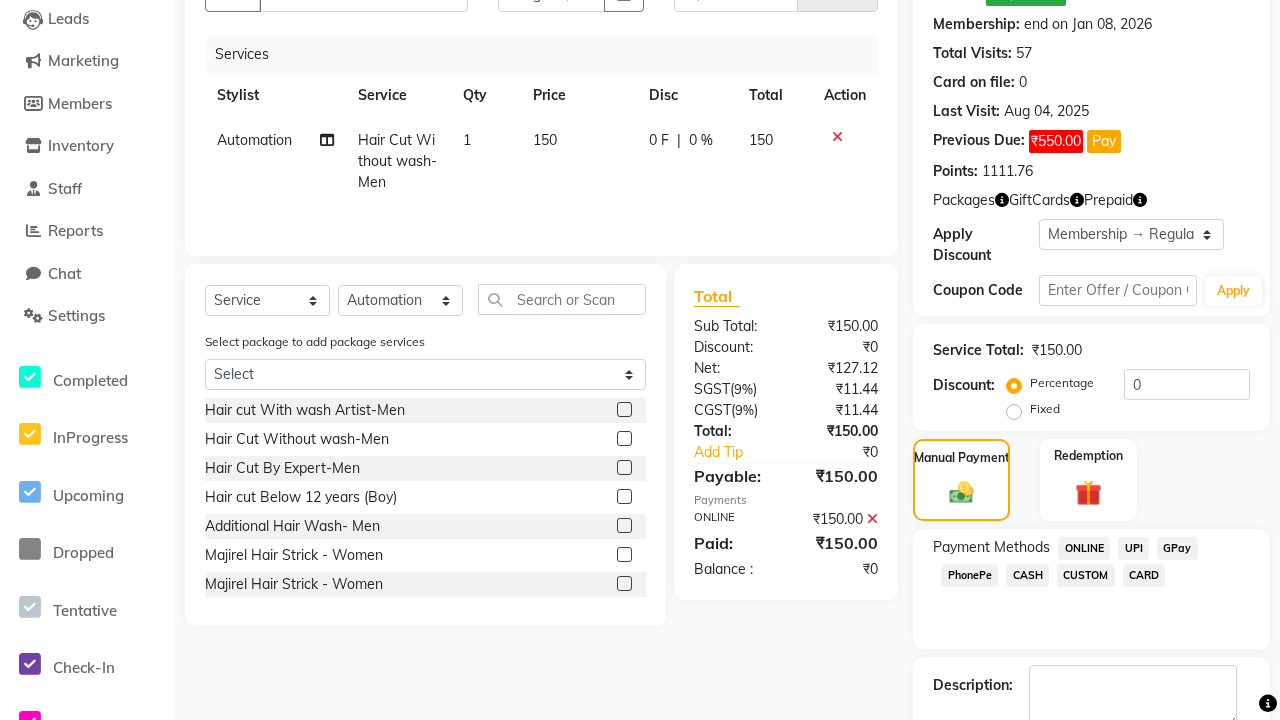 click 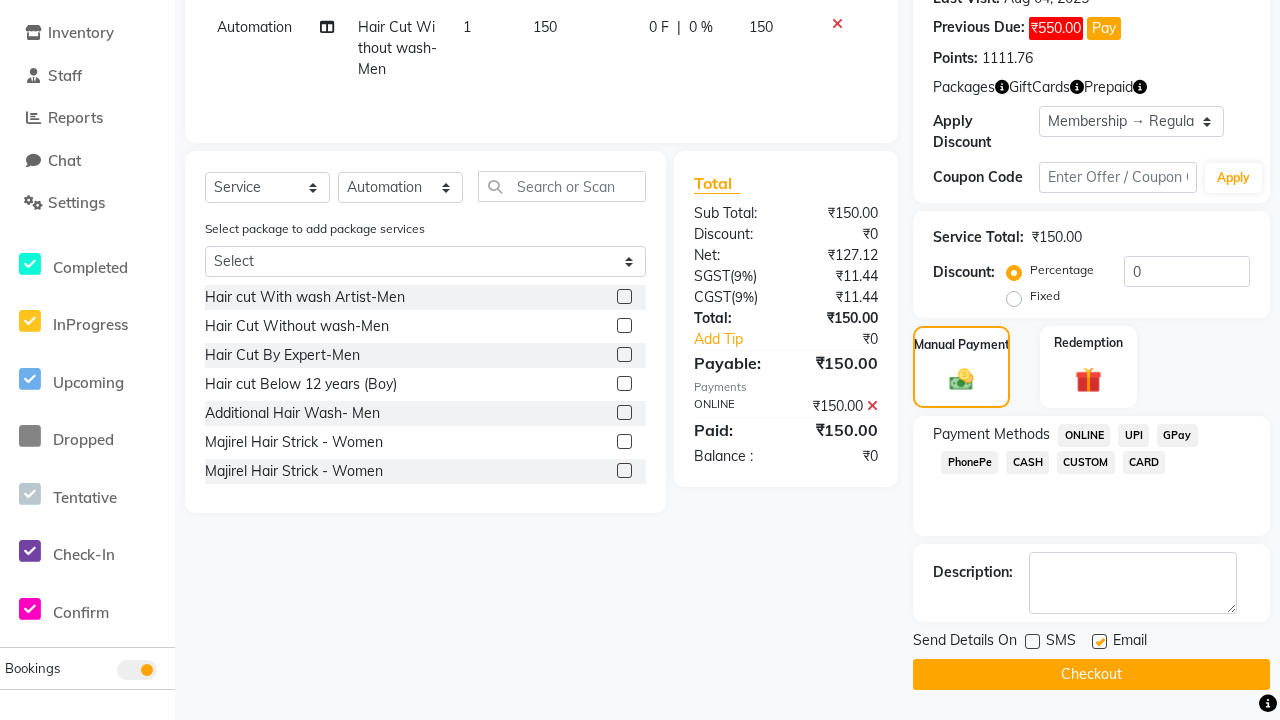 click 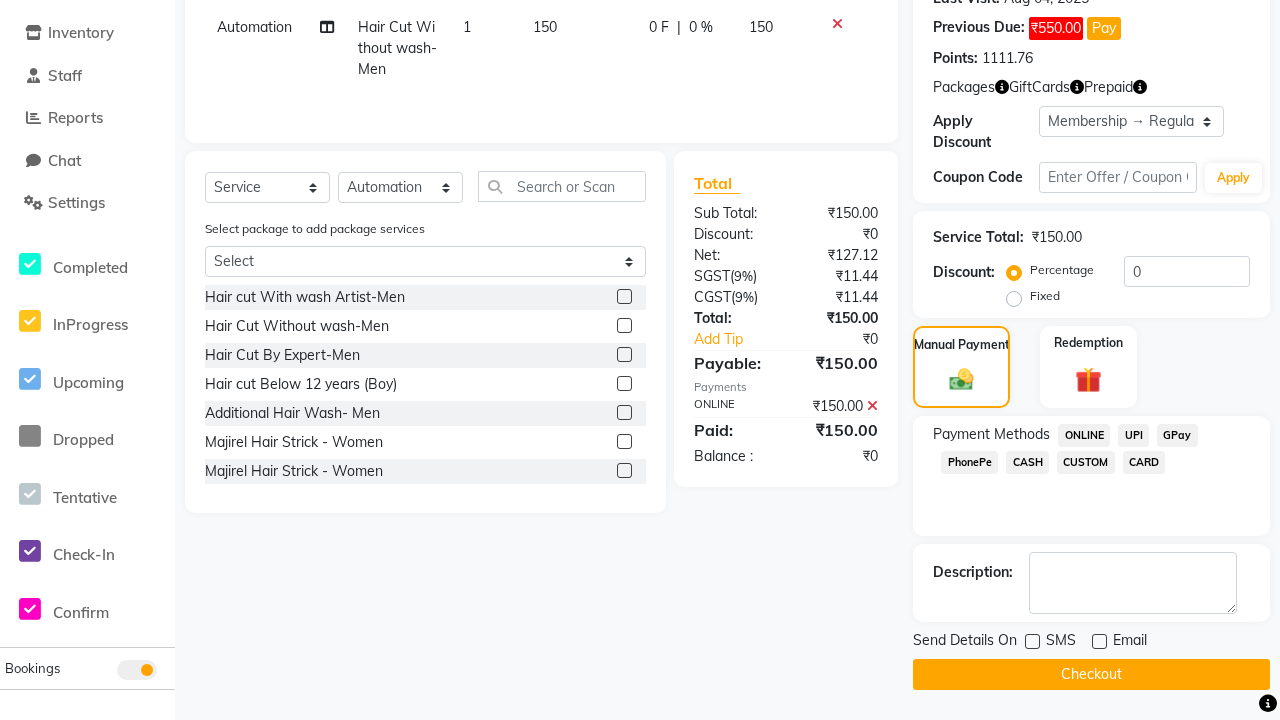 click on "Checkout" 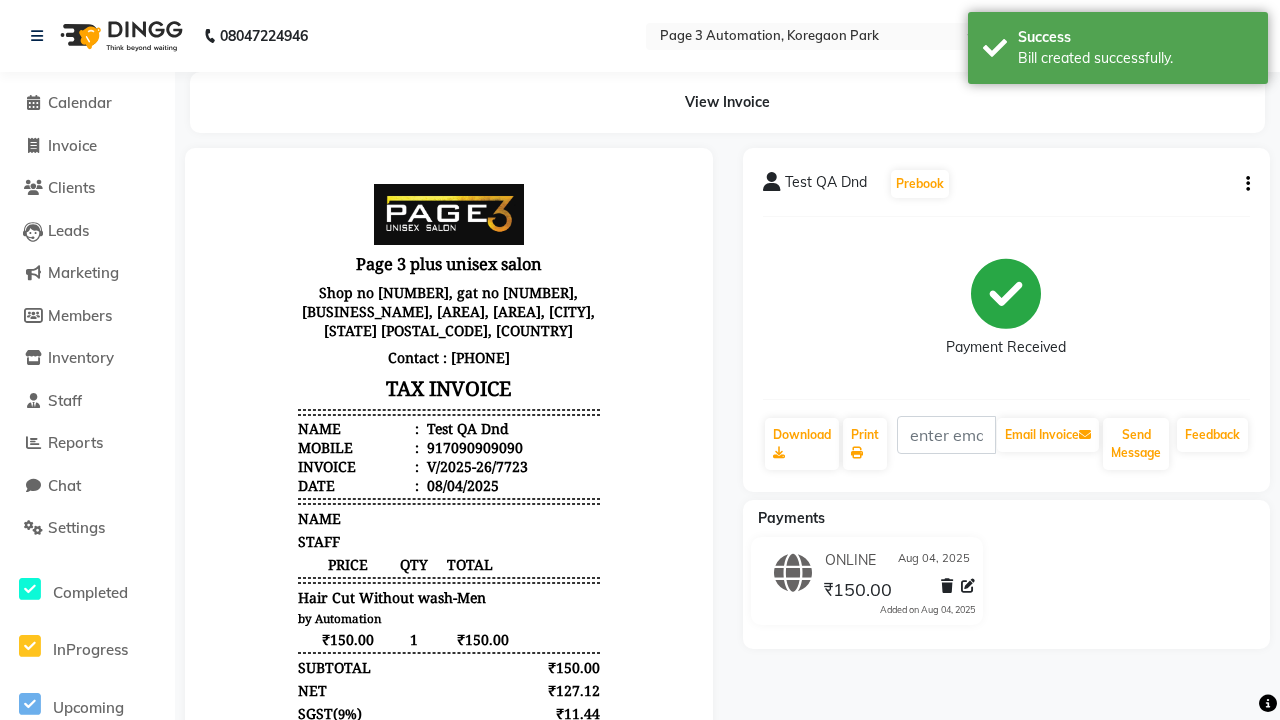 scroll, scrollTop: 0, scrollLeft: 0, axis: both 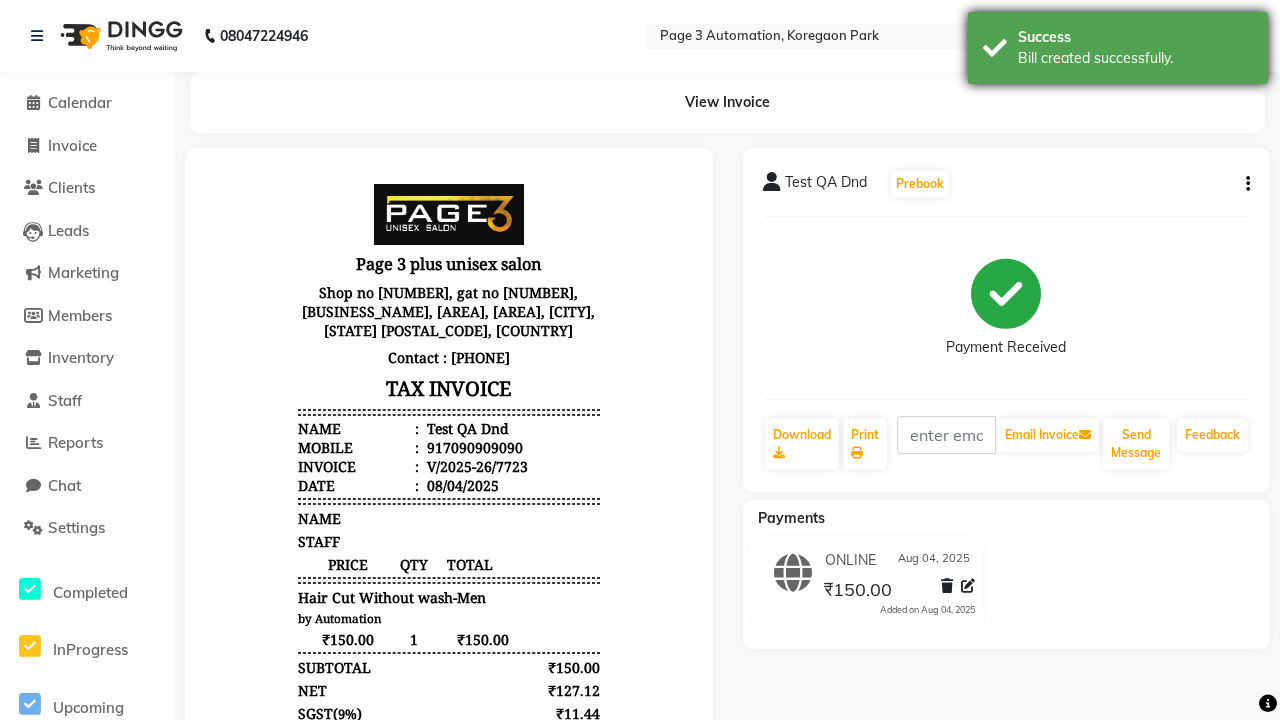 click on "Bill created successfully." at bounding box center [1135, 58] 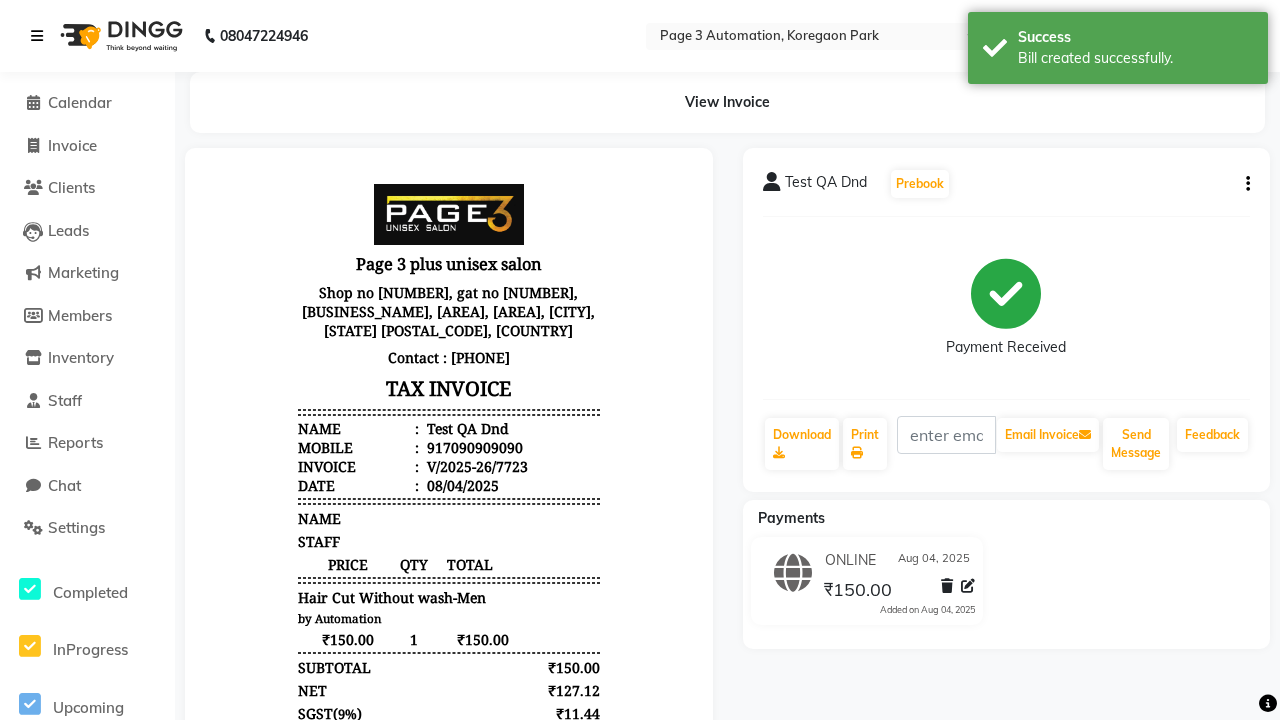 click at bounding box center [37, 36] 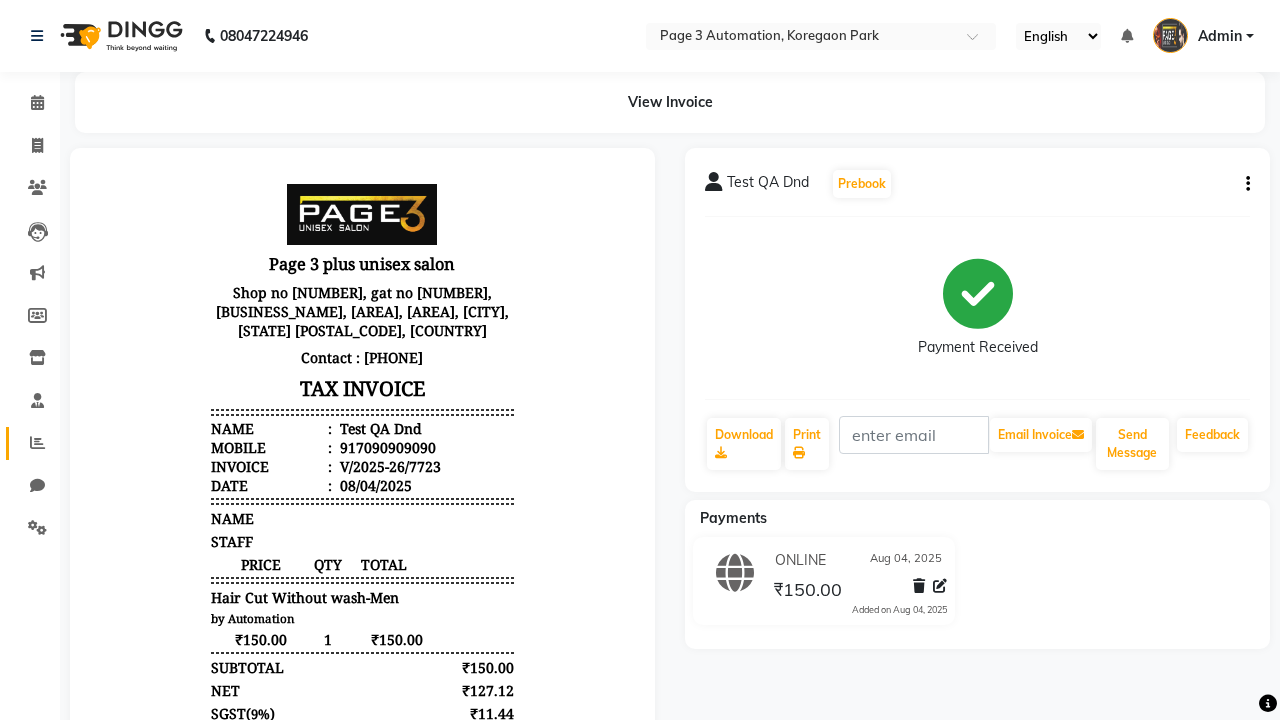 click 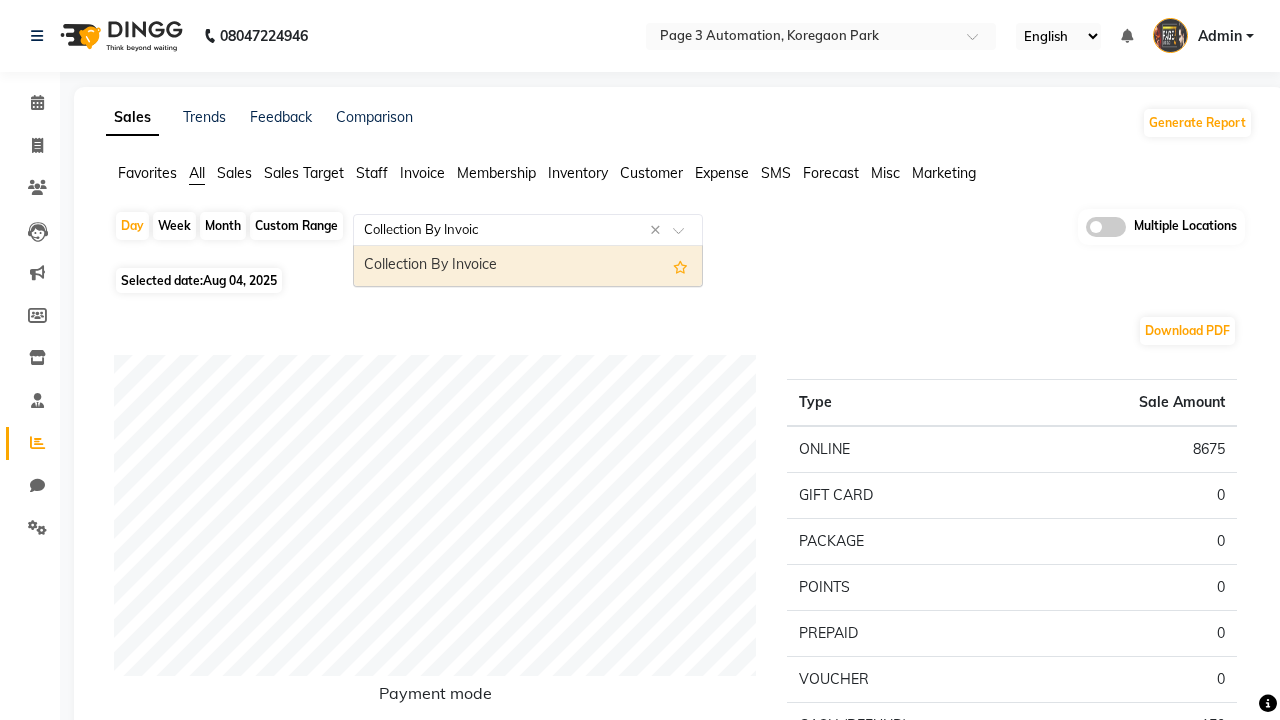 type on "Collection By Invoice" 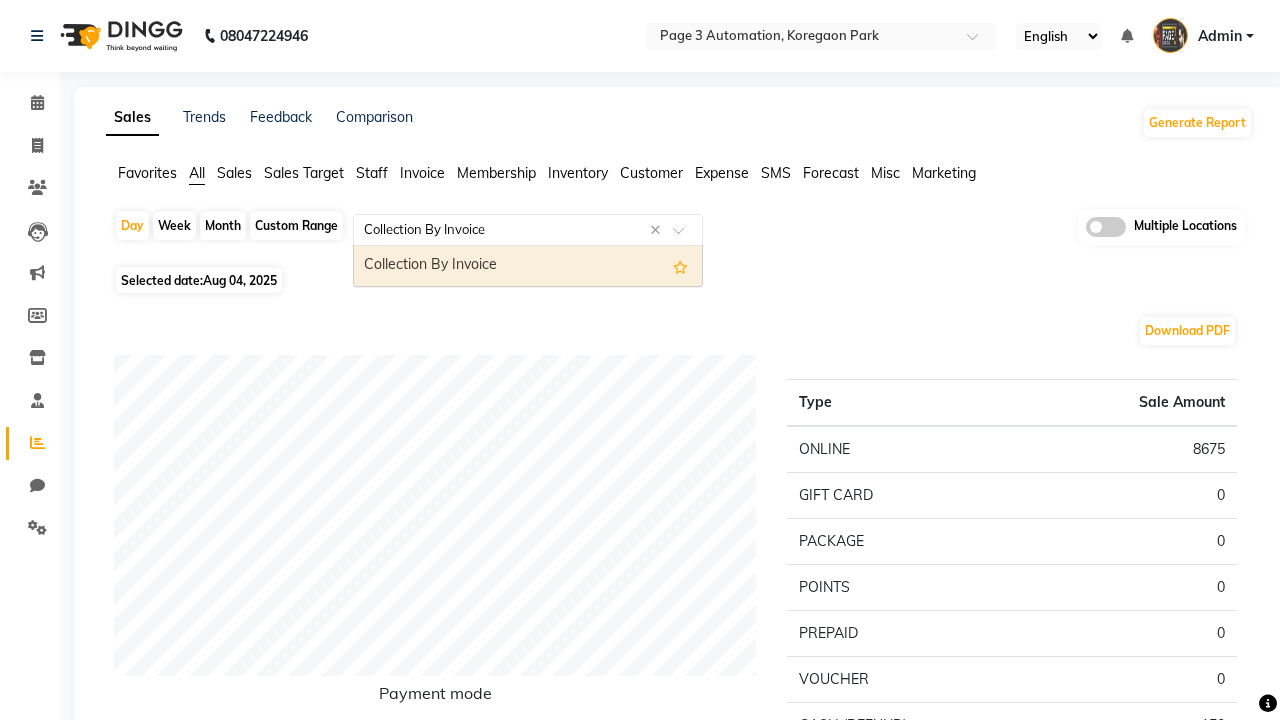 click on "Collection By Invoice" at bounding box center (528, 266) 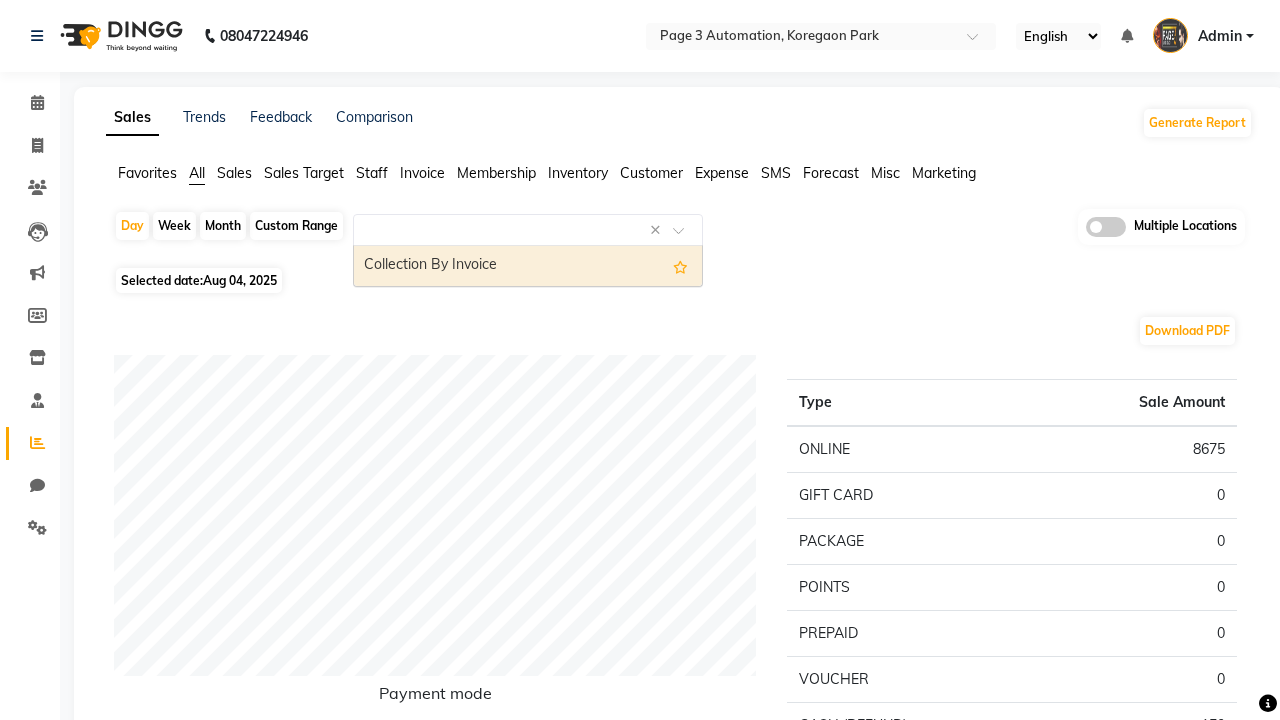 select on "full_report" 